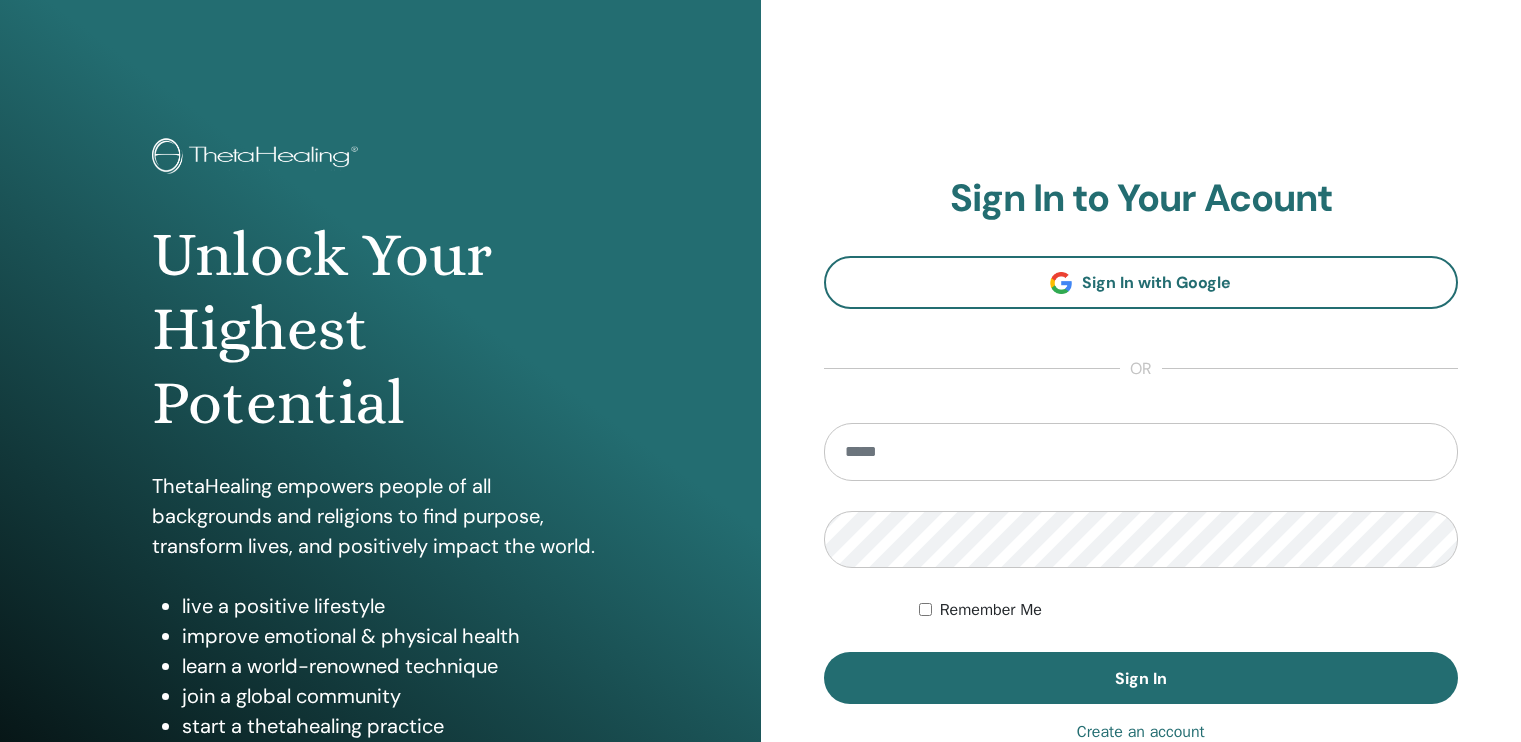 scroll, scrollTop: 0, scrollLeft: 0, axis: both 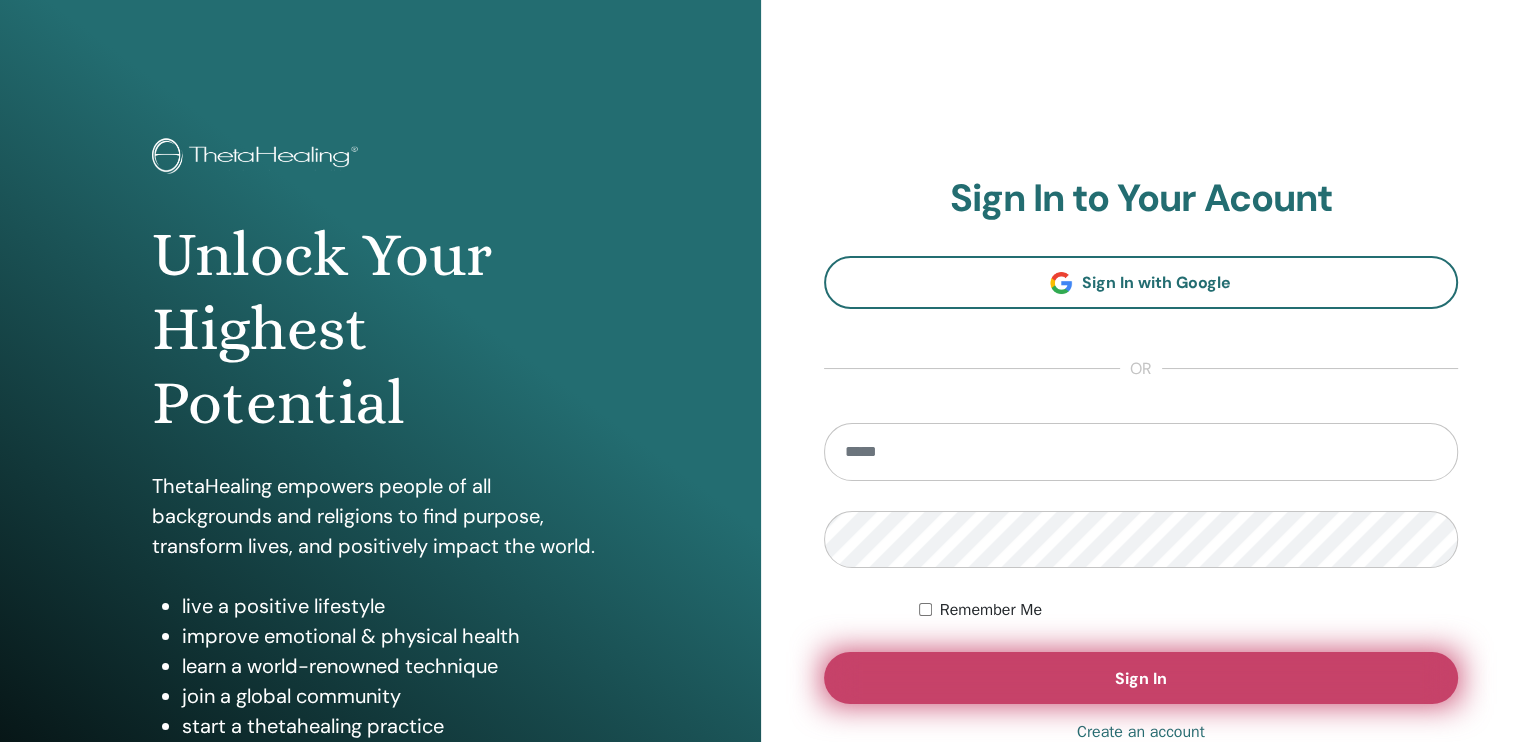 type on "**********" 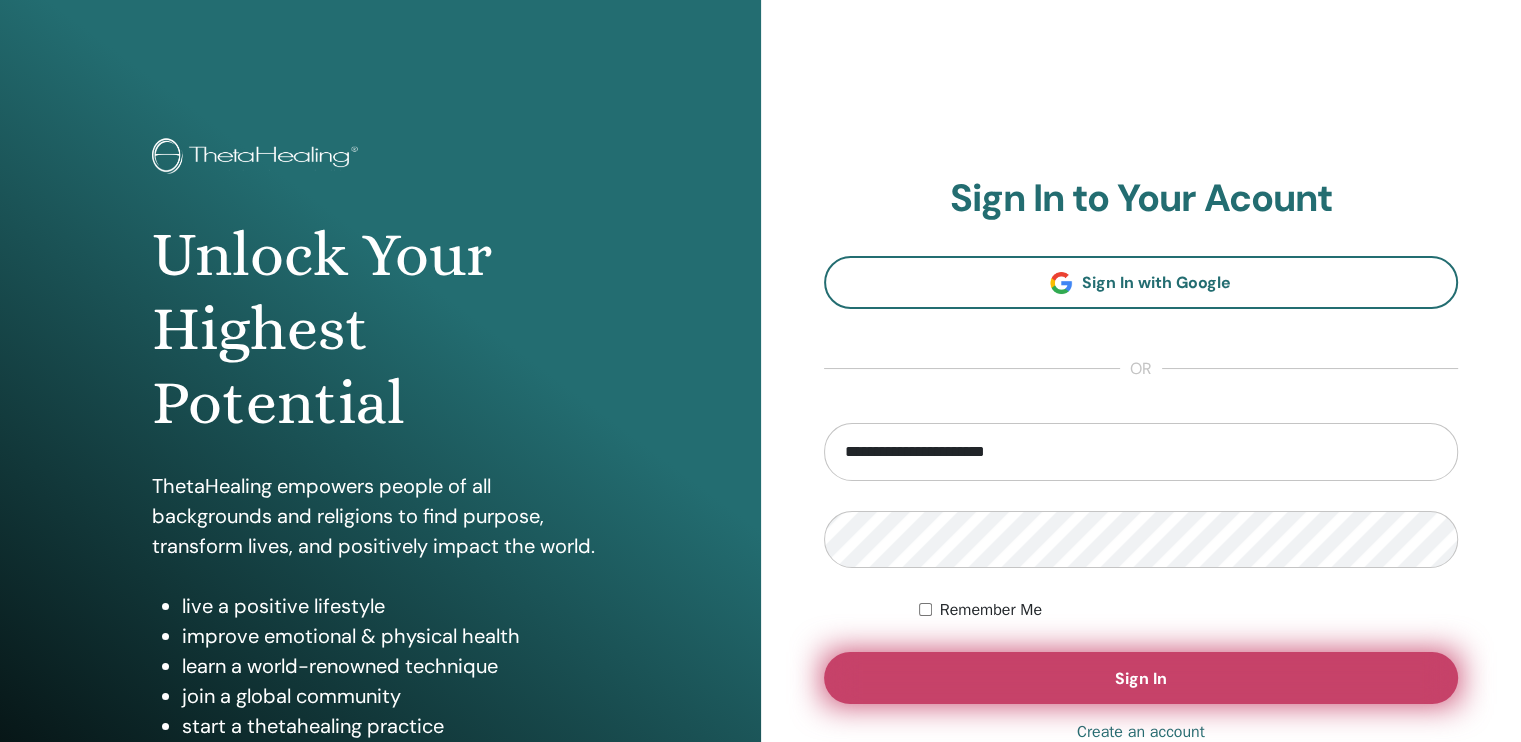 click on "Sign In" at bounding box center [1141, 678] 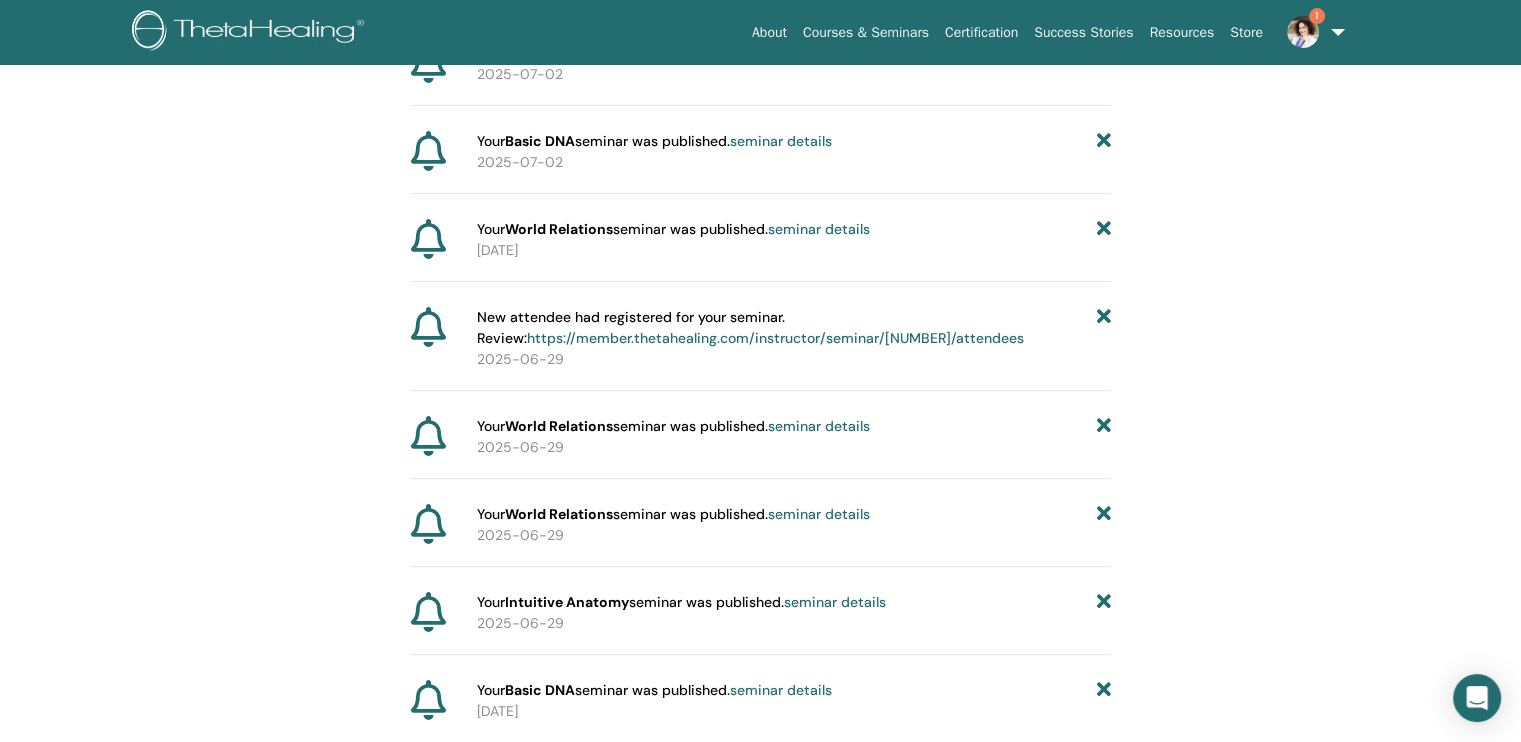 scroll, scrollTop: 0, scrollLeft: 0, axis: both 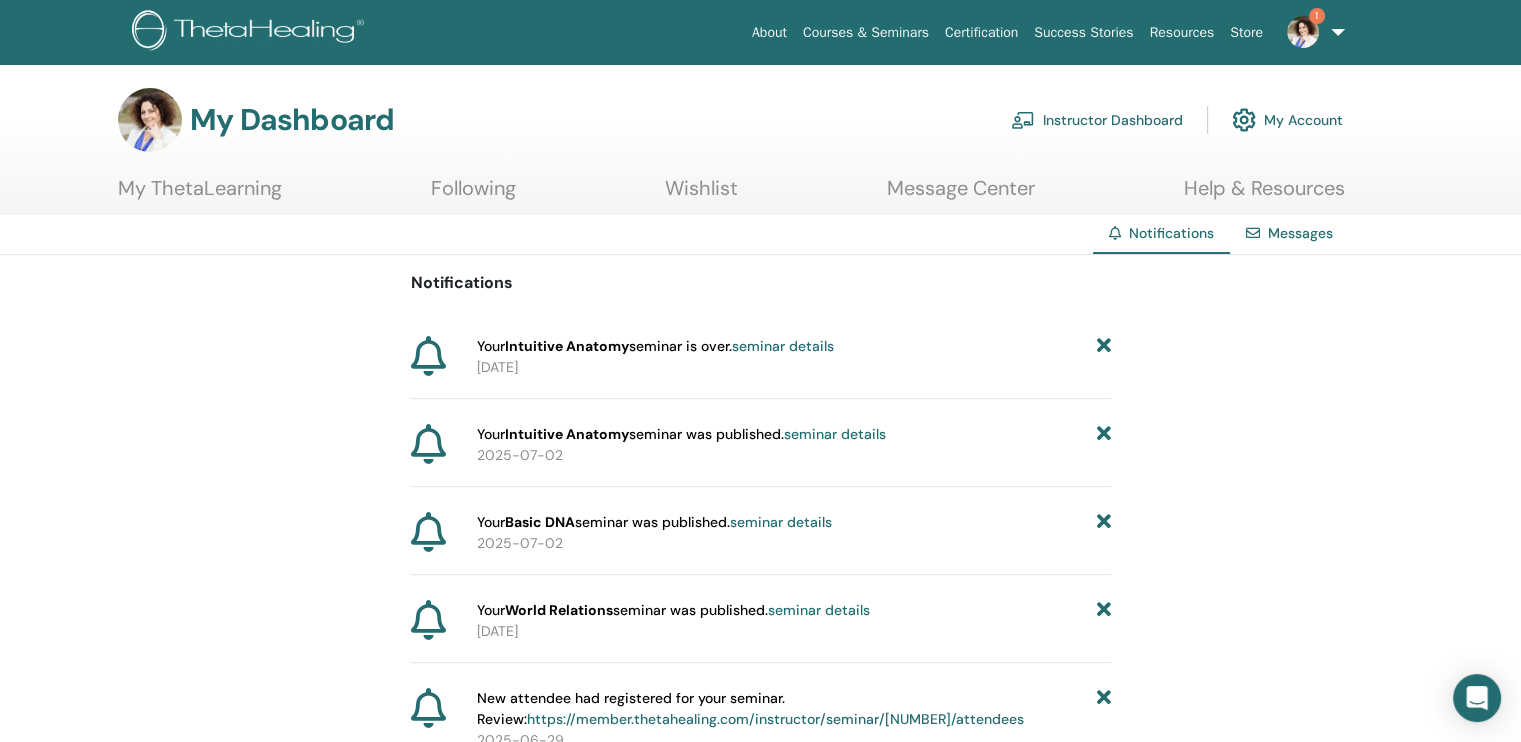 click on "Instructor Dashboard" at bounding box center (1097, 120) 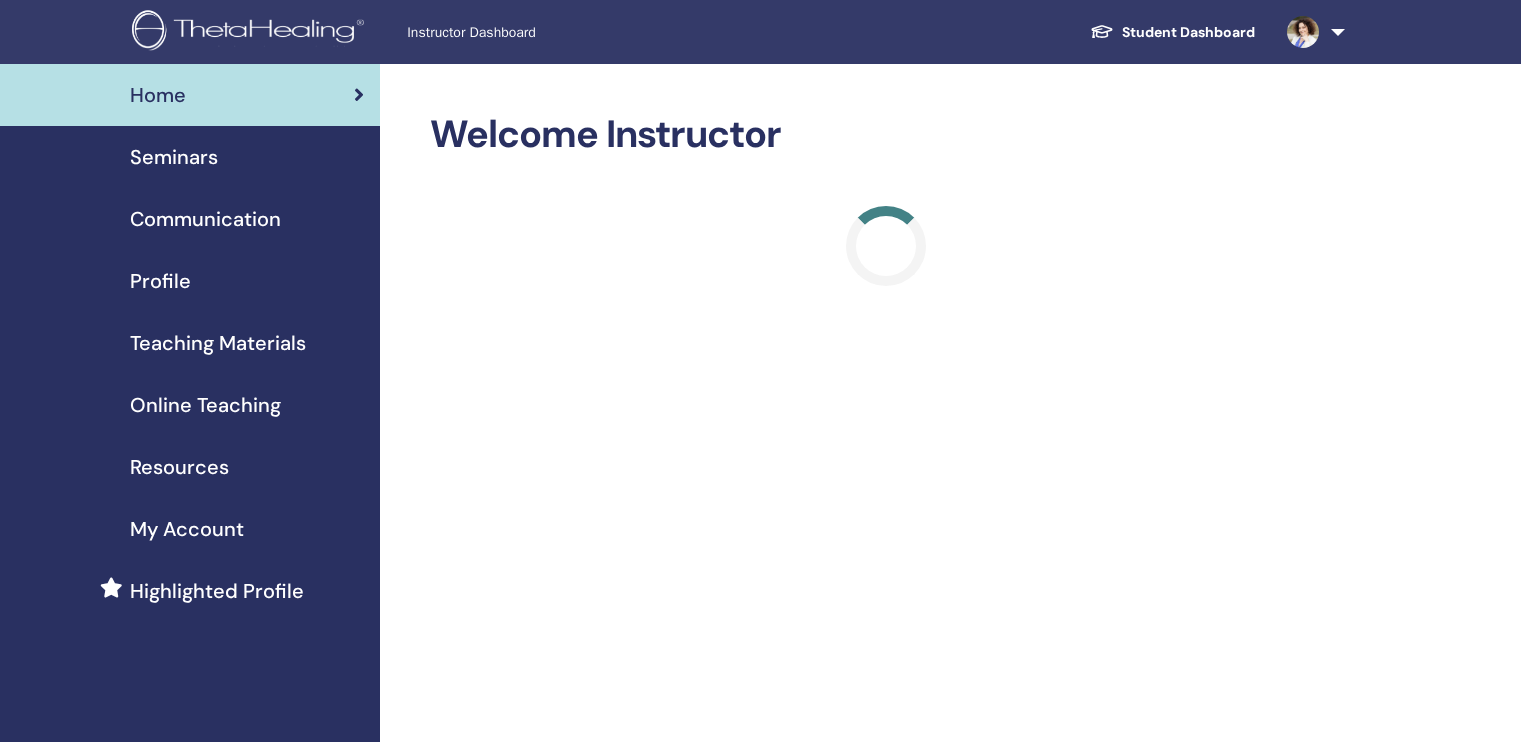 scroll, scrollTop: 0, scrollLeft: 0, axis: both 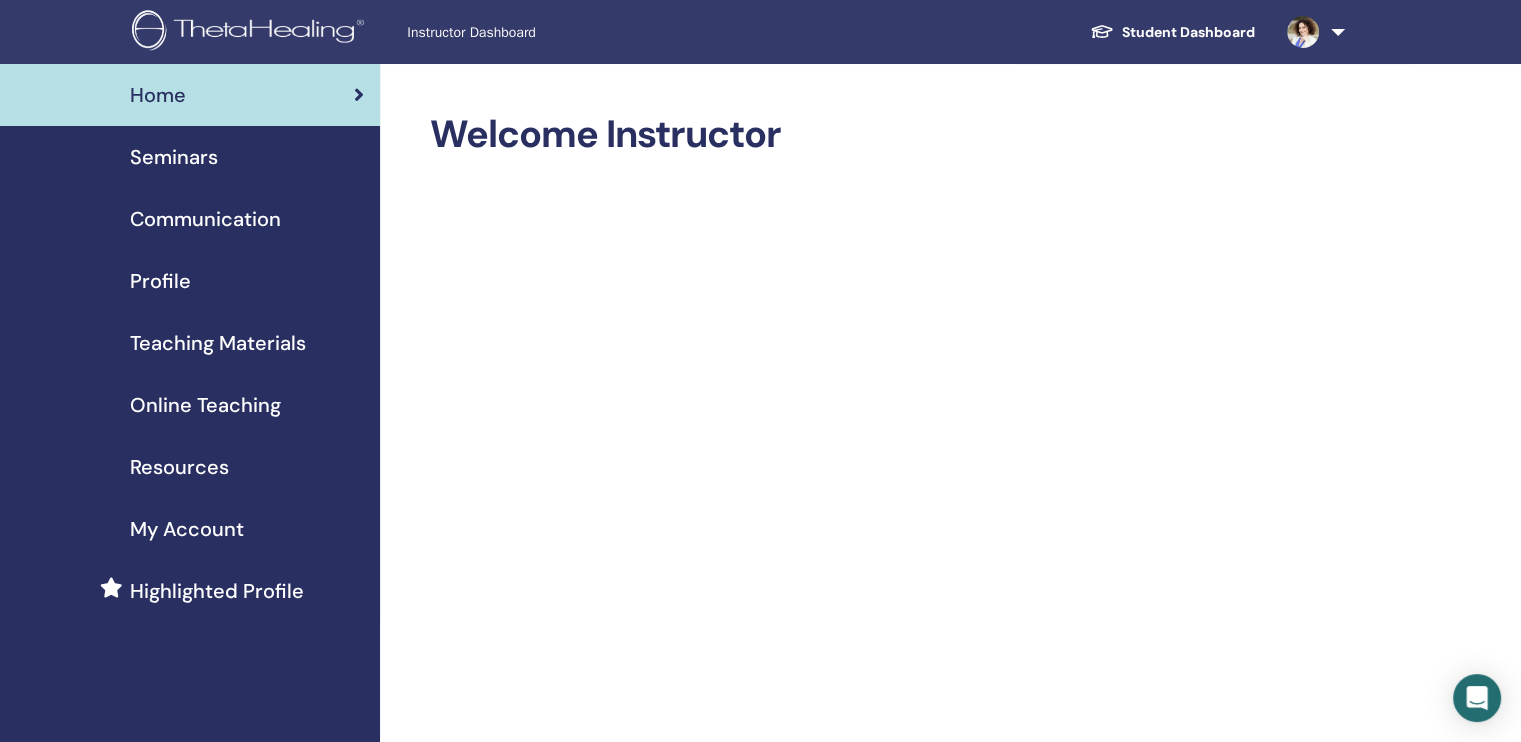 click on "Seminars" at bounding box center (174, 157) 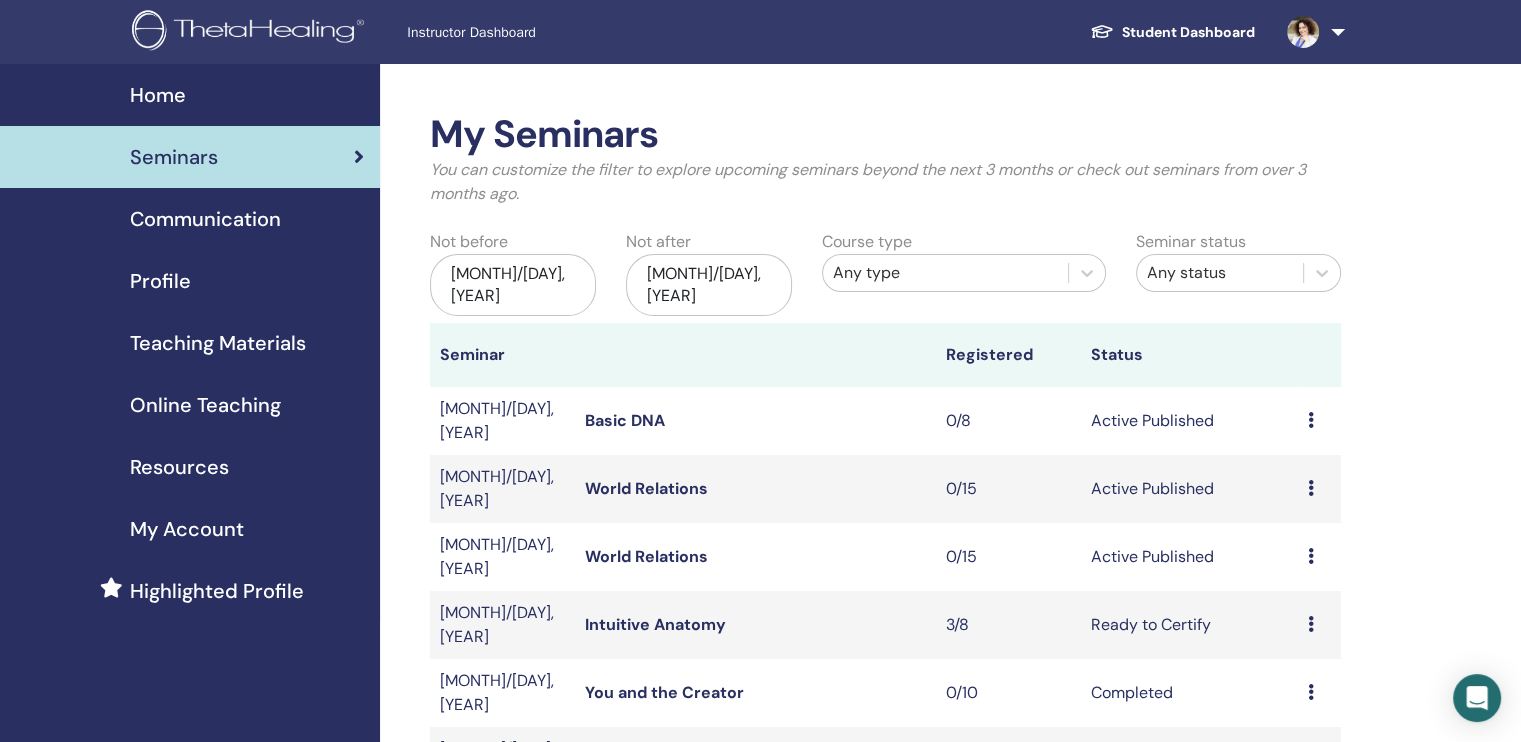 scroll, scrollTop: 333, scrollLeft: 0, axis: vertical 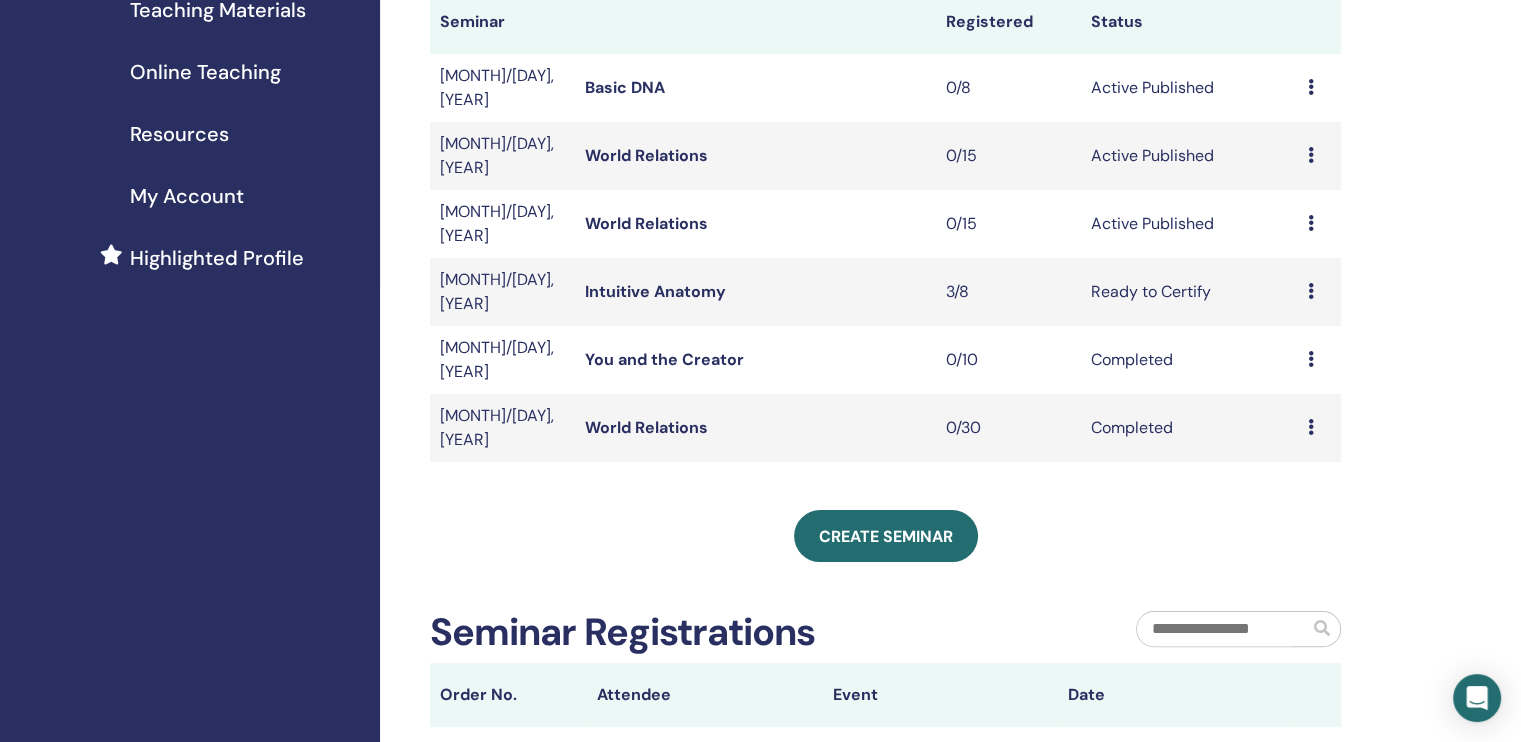 click on "Preview Edit Attendees Cancel" at bounding box center [1319, 292] 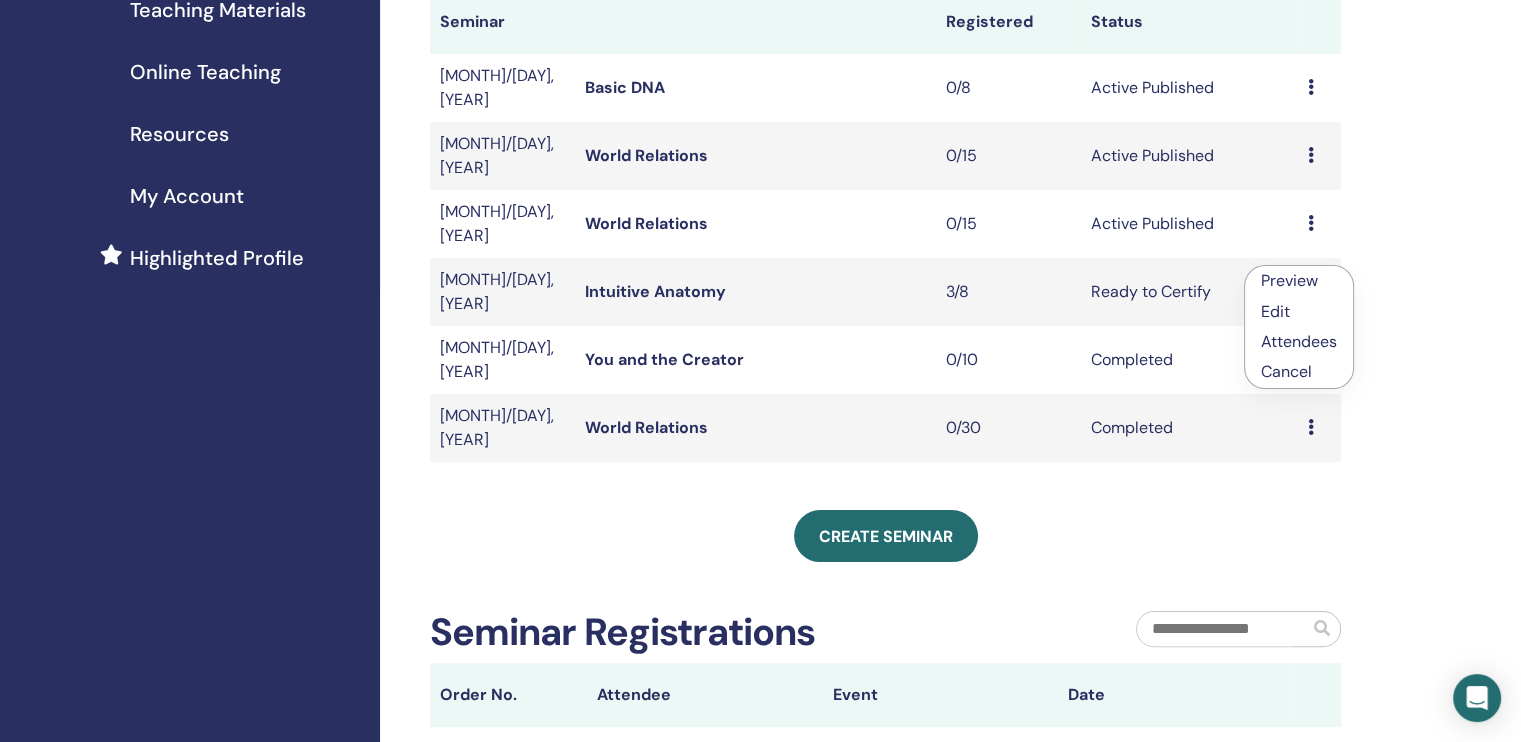 click on "Attendees" at bounding box center (1299, 341) 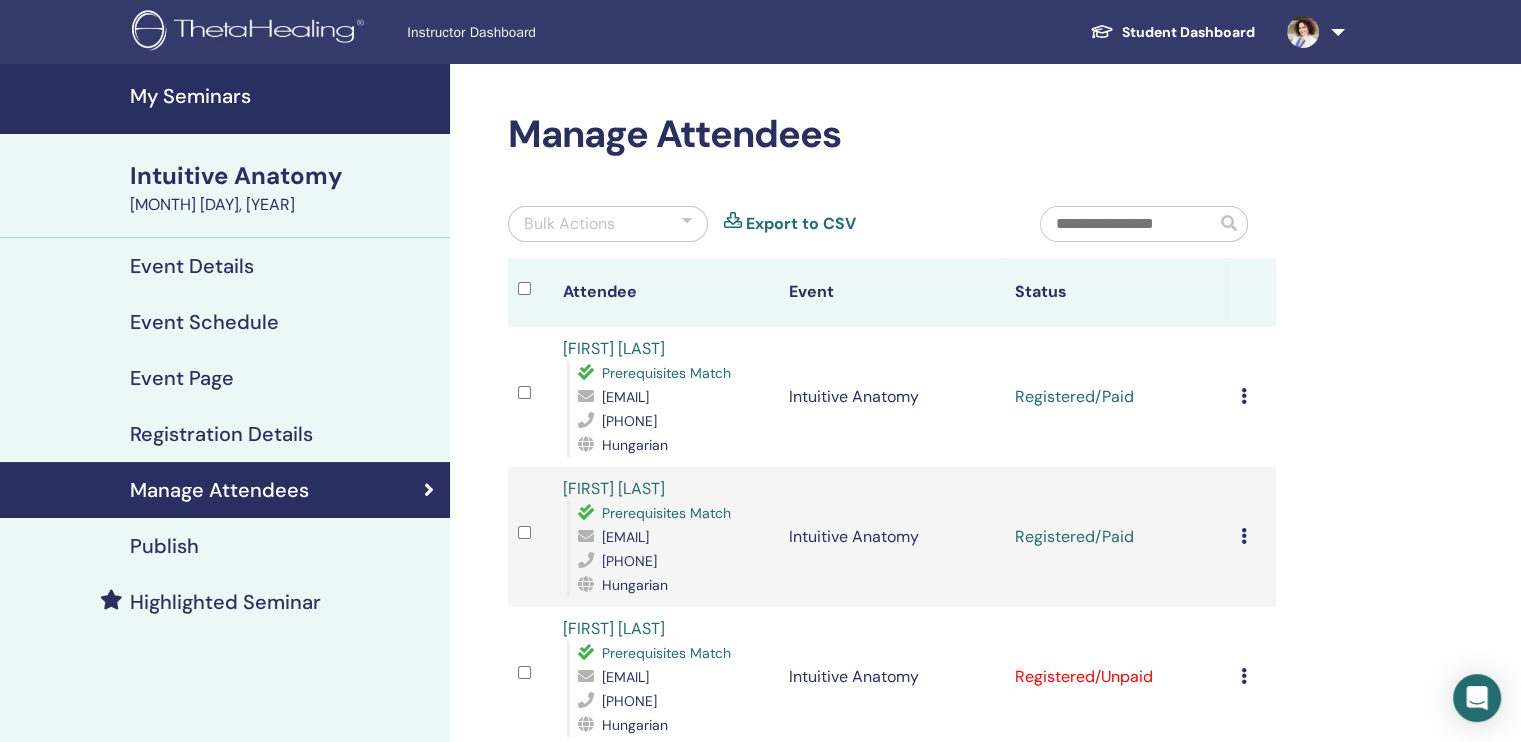 scroll, scrollTop: 333, scrollLeft: 0, axis: vertical 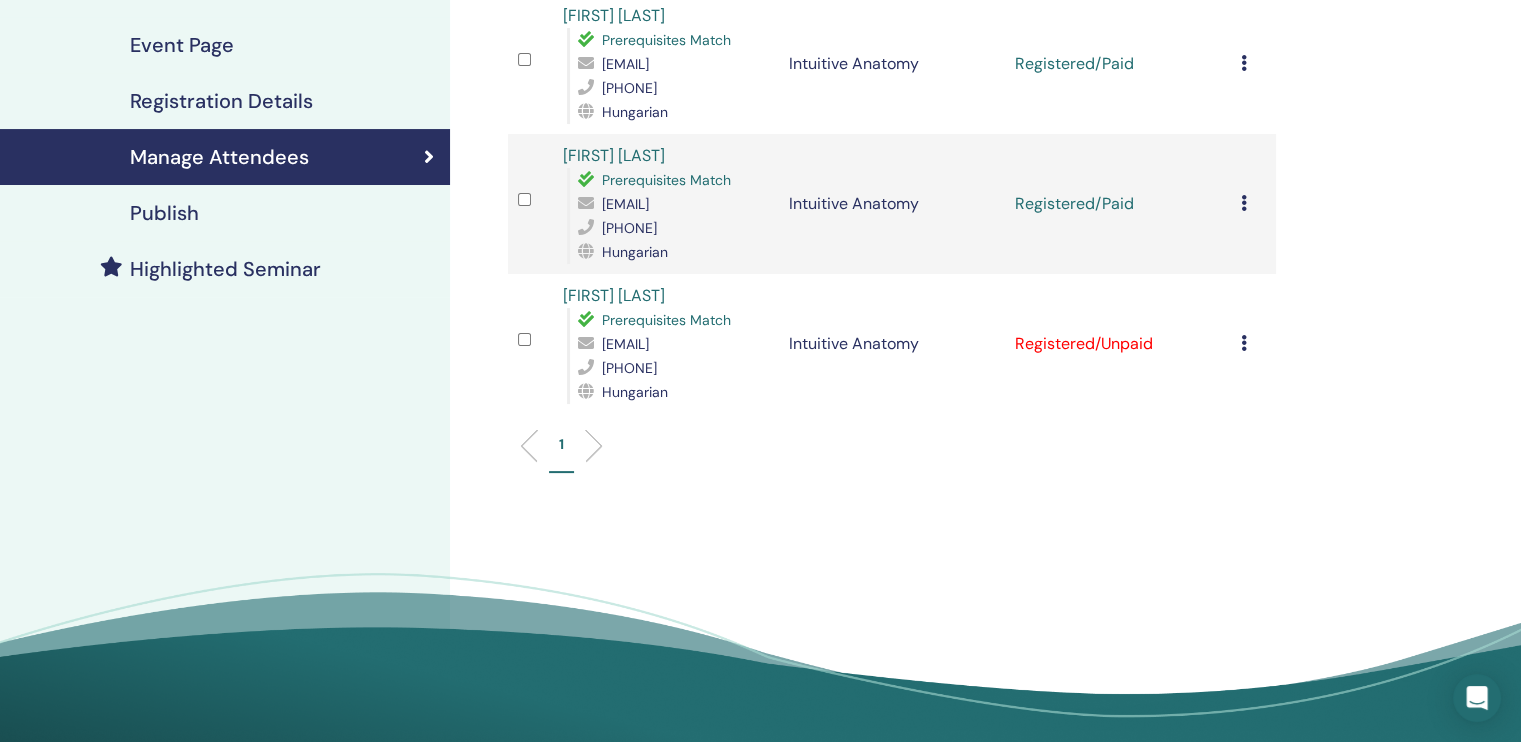 click at bounding box center [1244, 343] 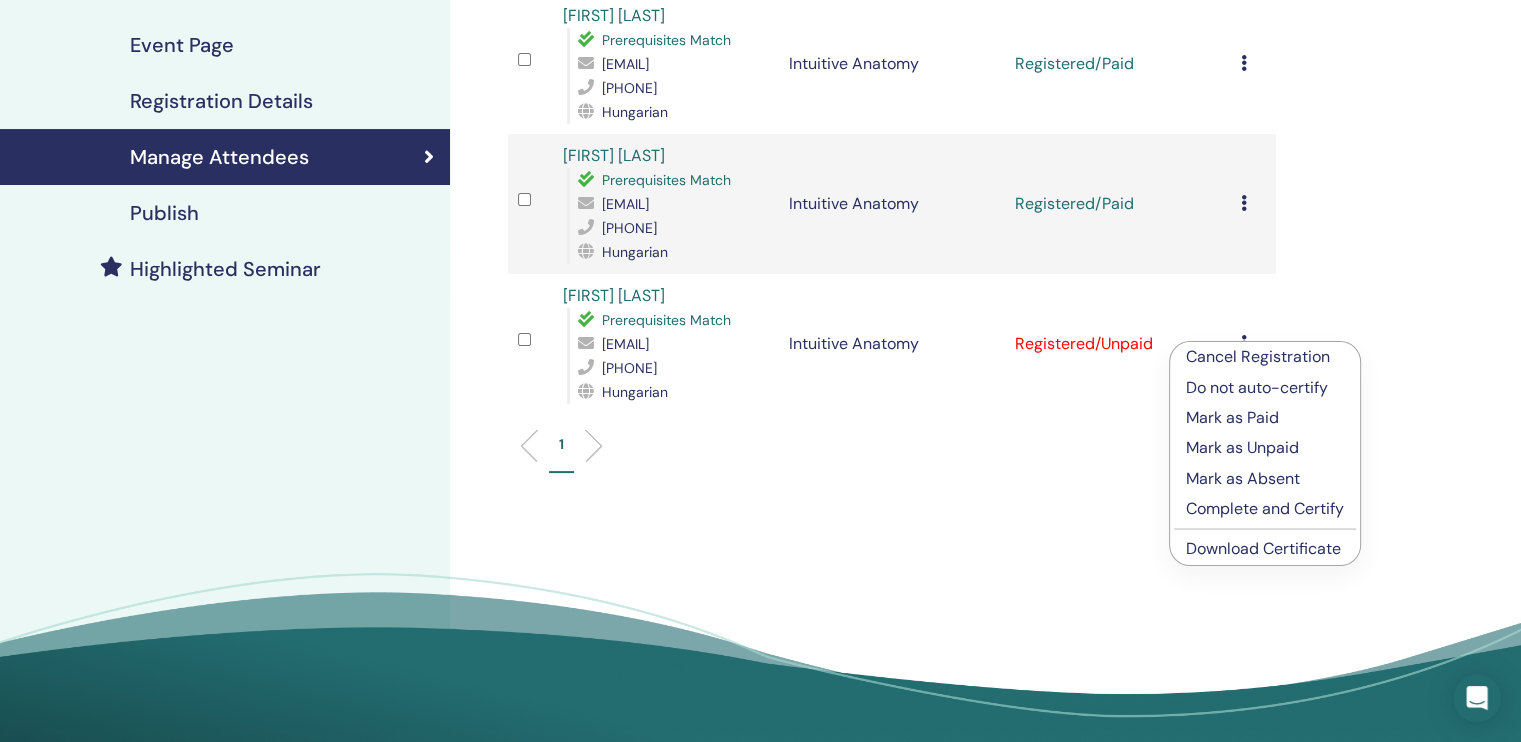 click on "Mark as Paid" at bounding box center [1265, 418] 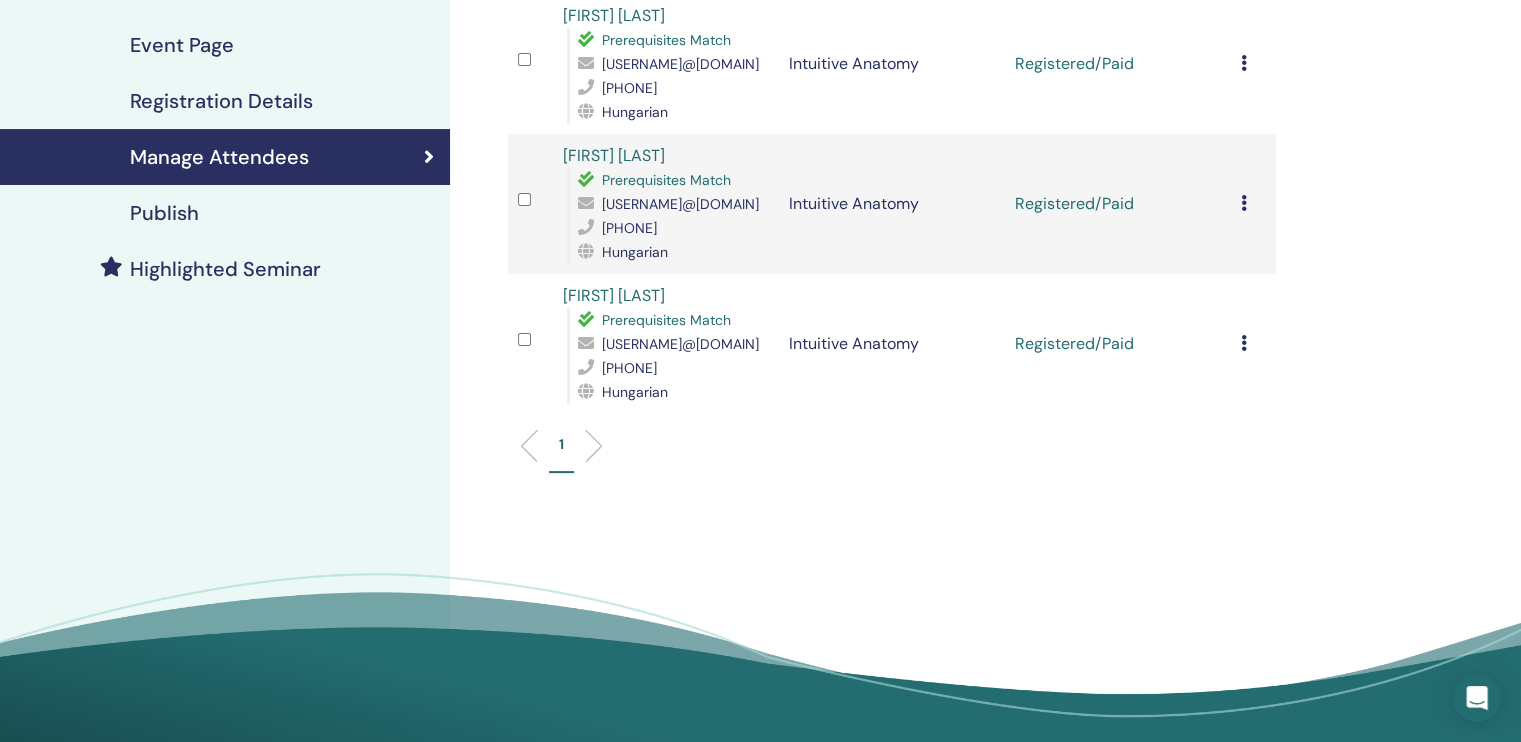 scroll, scrollTop: 0, scrollLeft: 0, axis: both 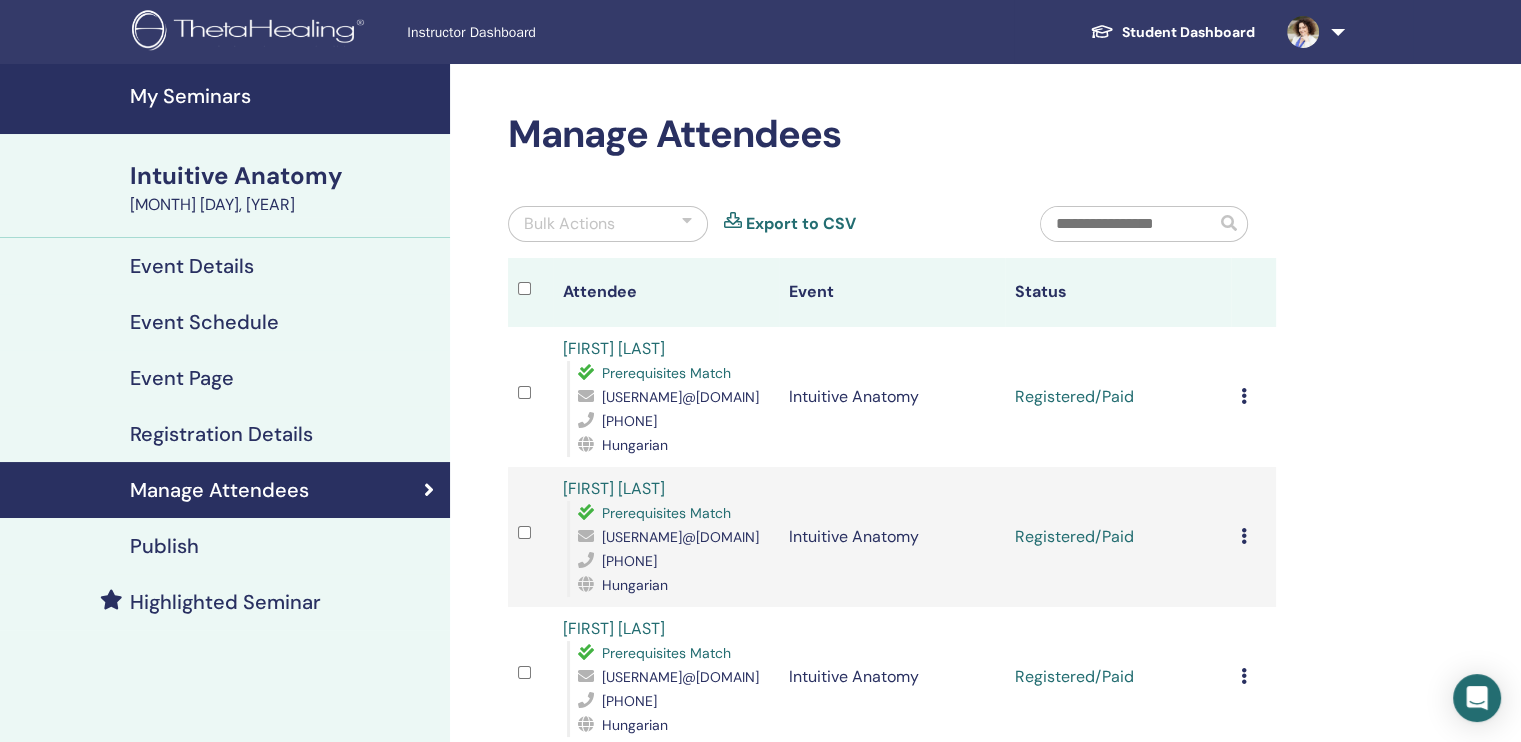 click on "My Seminars" at bounding box center [284, 96] 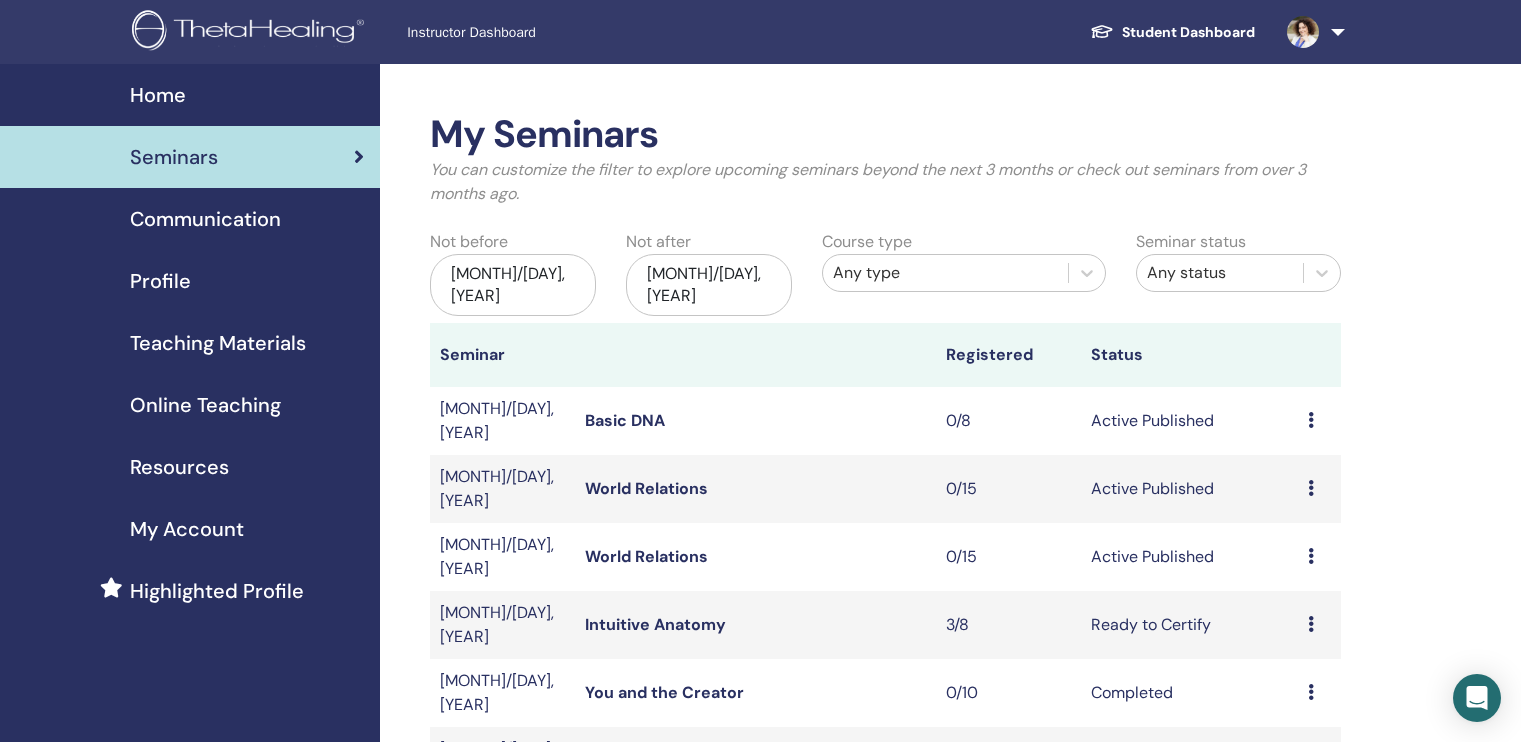 scroll, scrollTop: 0, scrollLeft: 0, axis: both 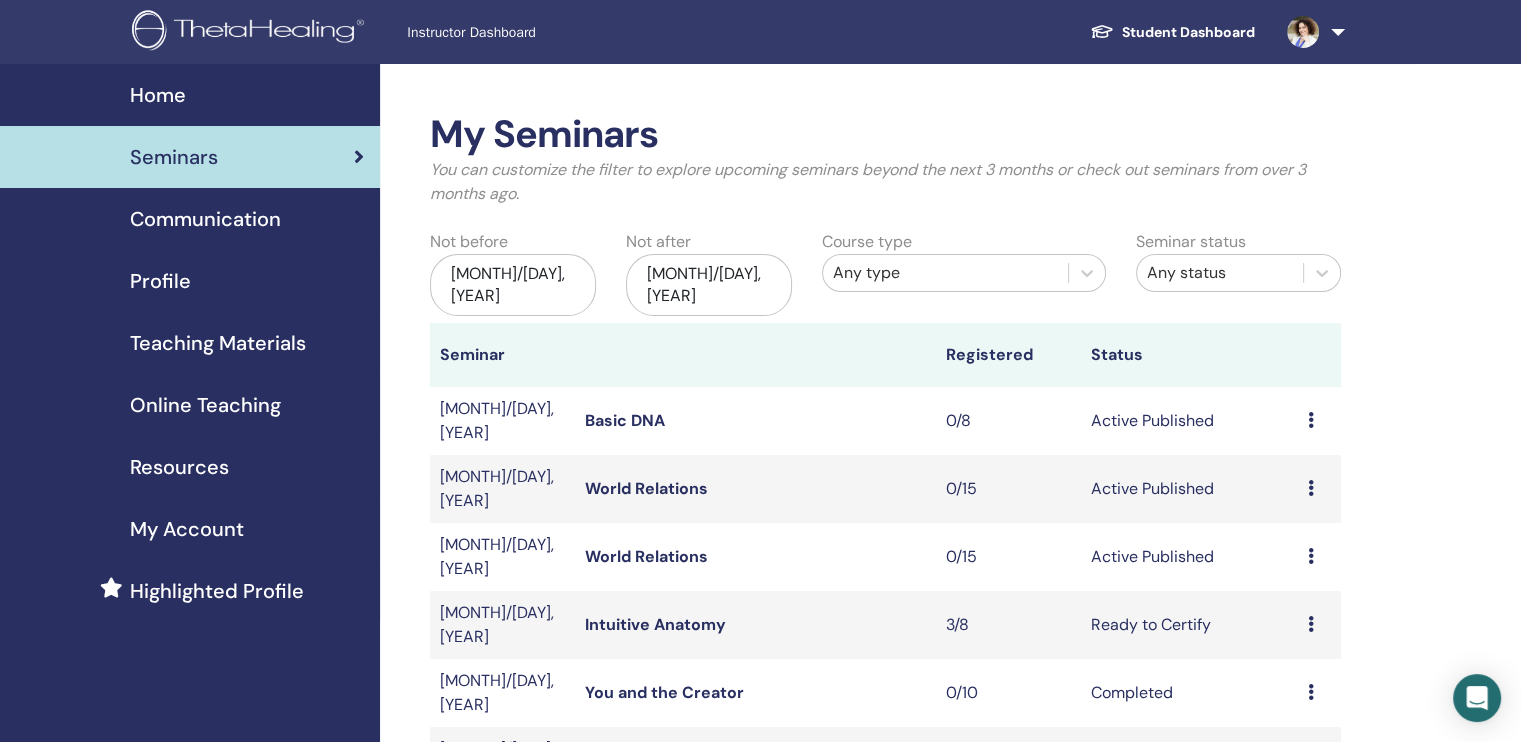 click on "Teaching Materials" at bounding box center [218, 343] 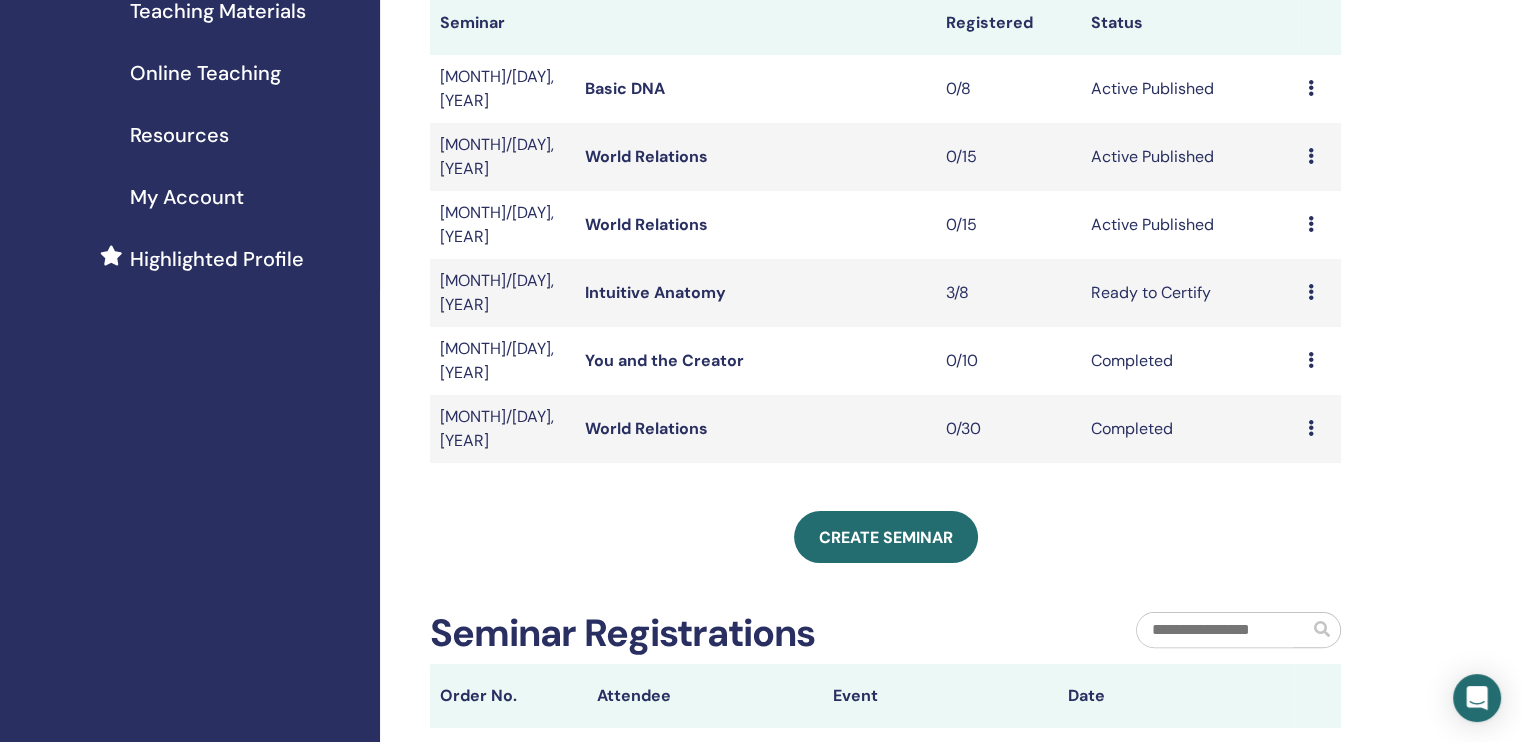 scroll, scrollTop: 333, scrollLeft: 0, axis: vertical 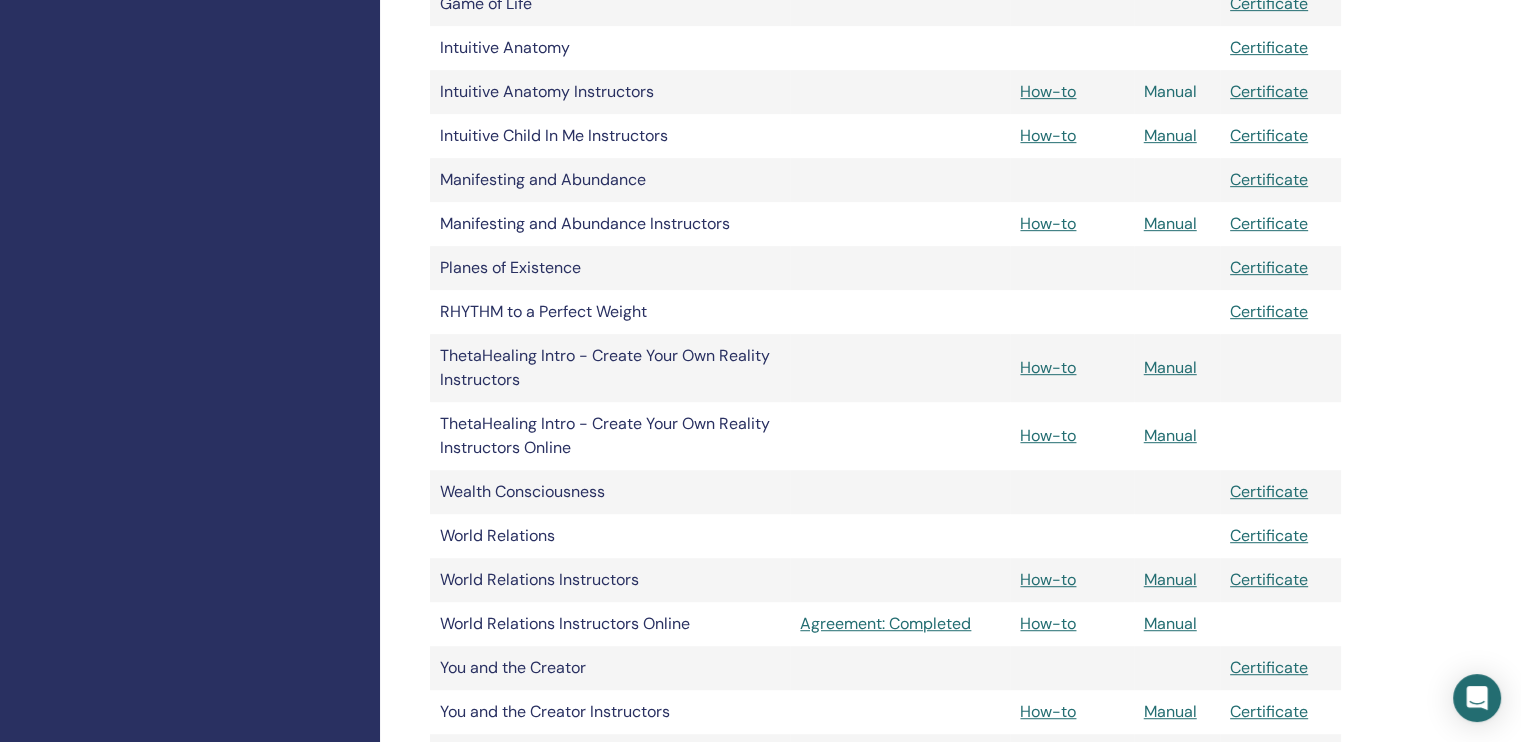click on "Manual" at bounding box center (1170, 91) 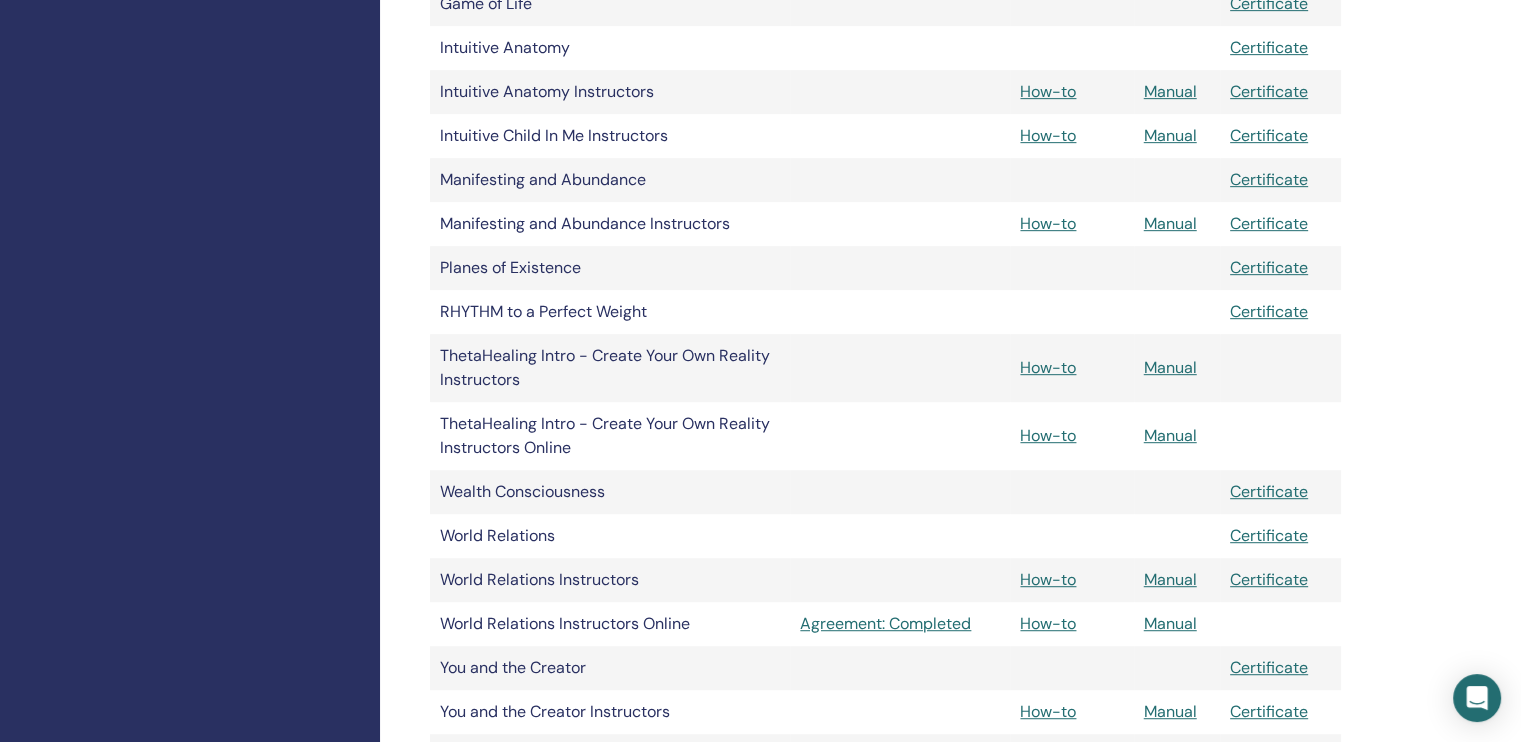 scroll, scrollTop: 666, scrollLeft: 0, axis: vertical 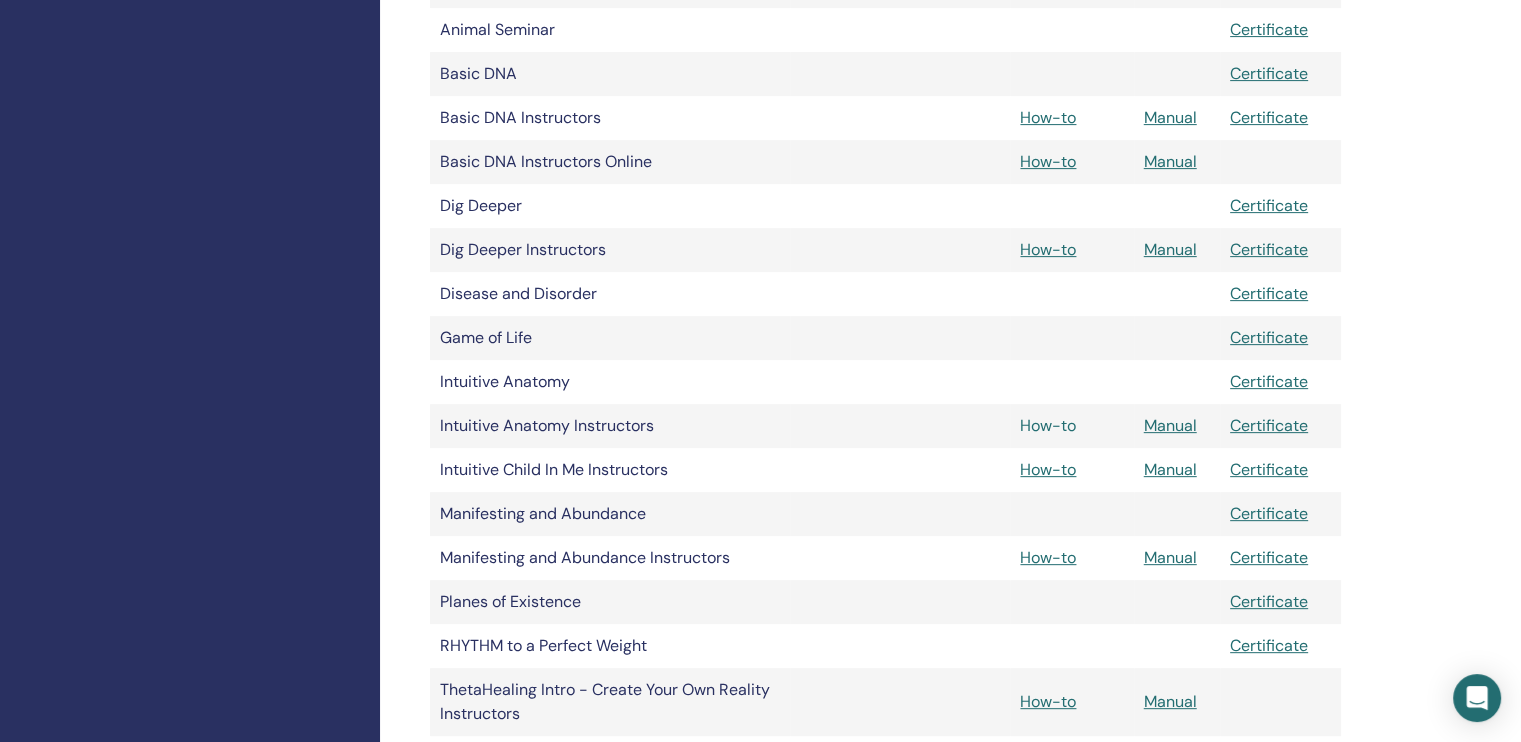 click on "How-to" at bounding box center (1048, 425) 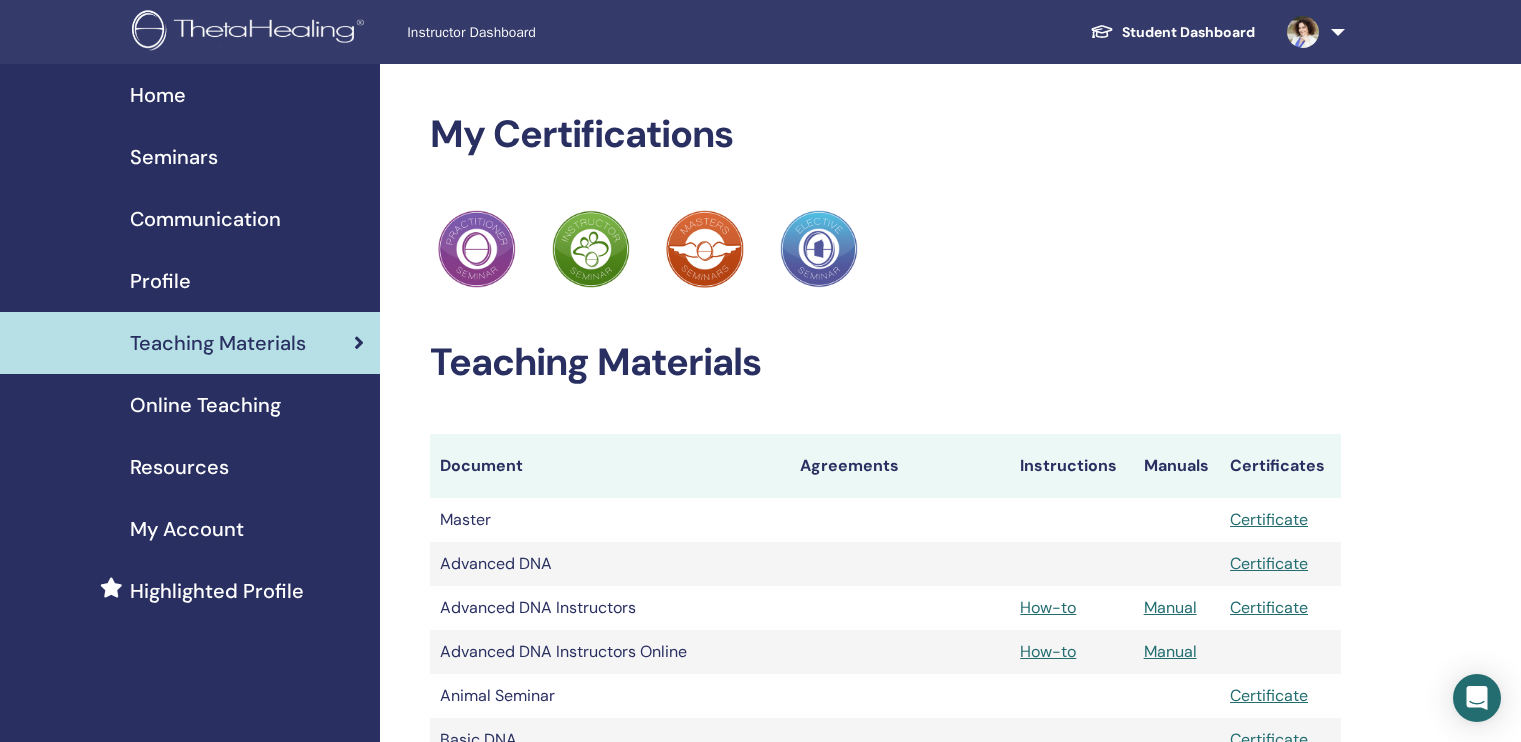 scroll, scrollTop: 666, scrollLeft: 0, axis: vertical 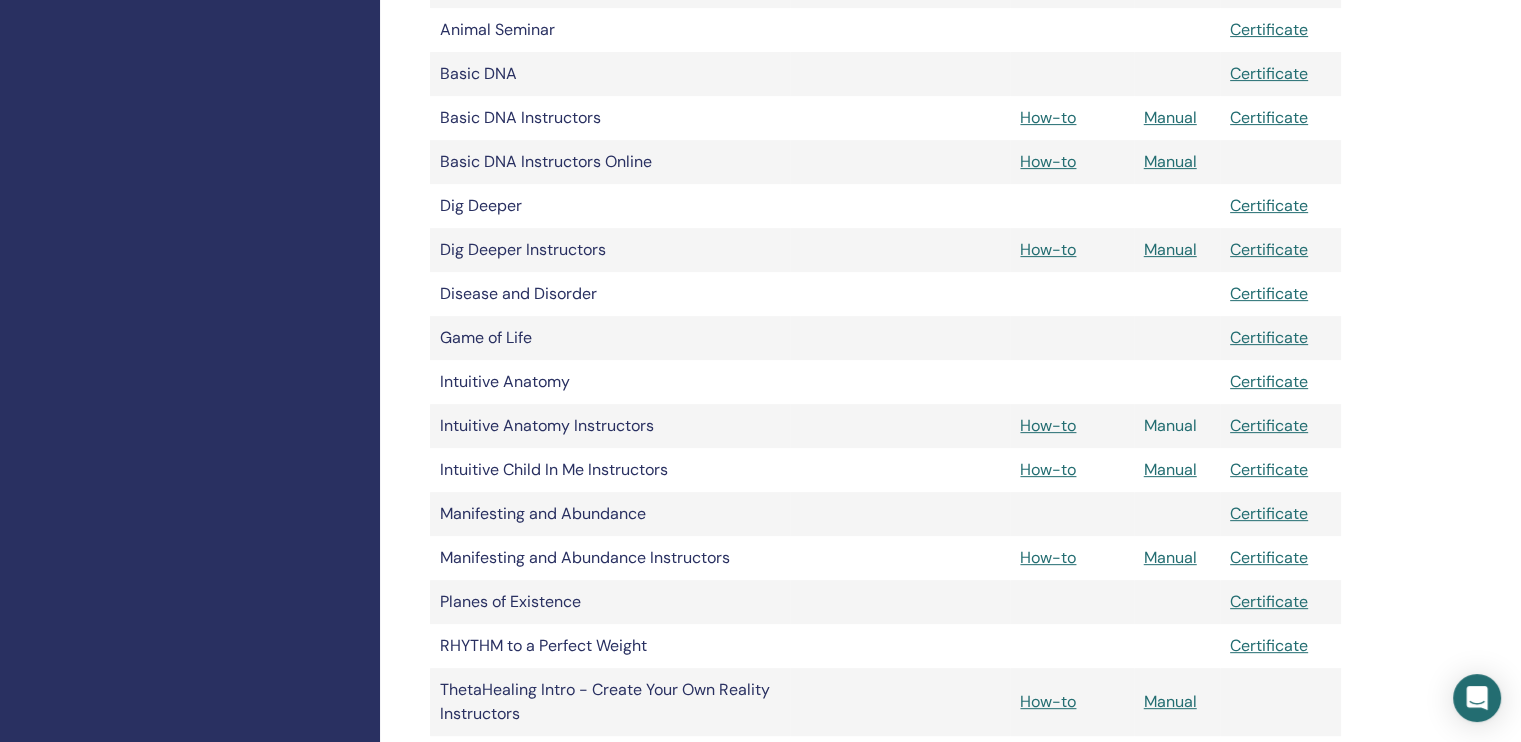 click on "Manual" at bounding box center (1170, 425) 